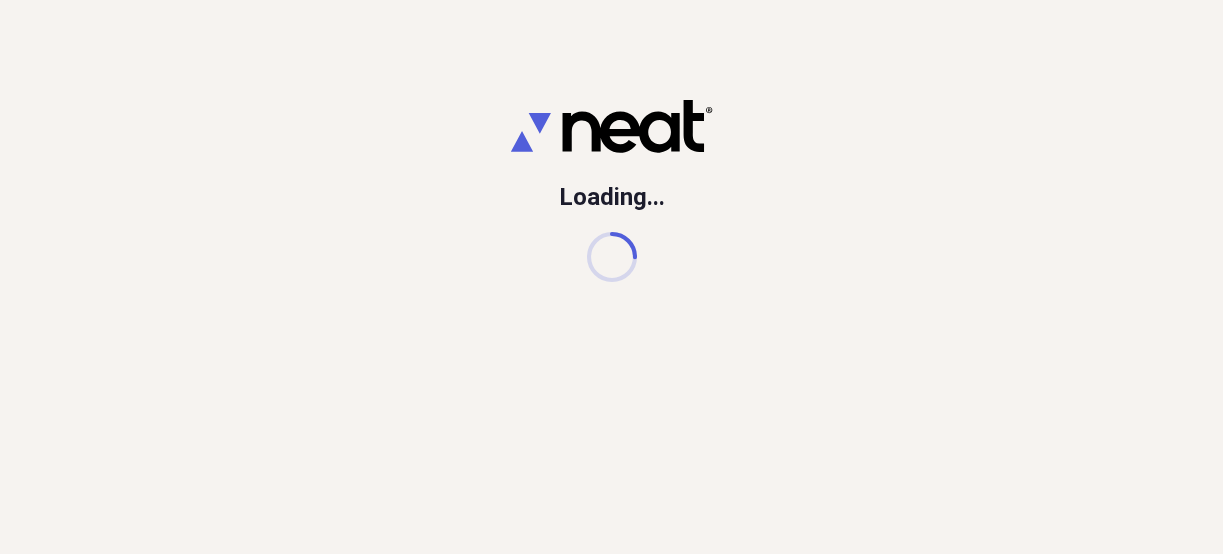 scroll, scrollTop: 0, scrollLeft: 0, axis: both 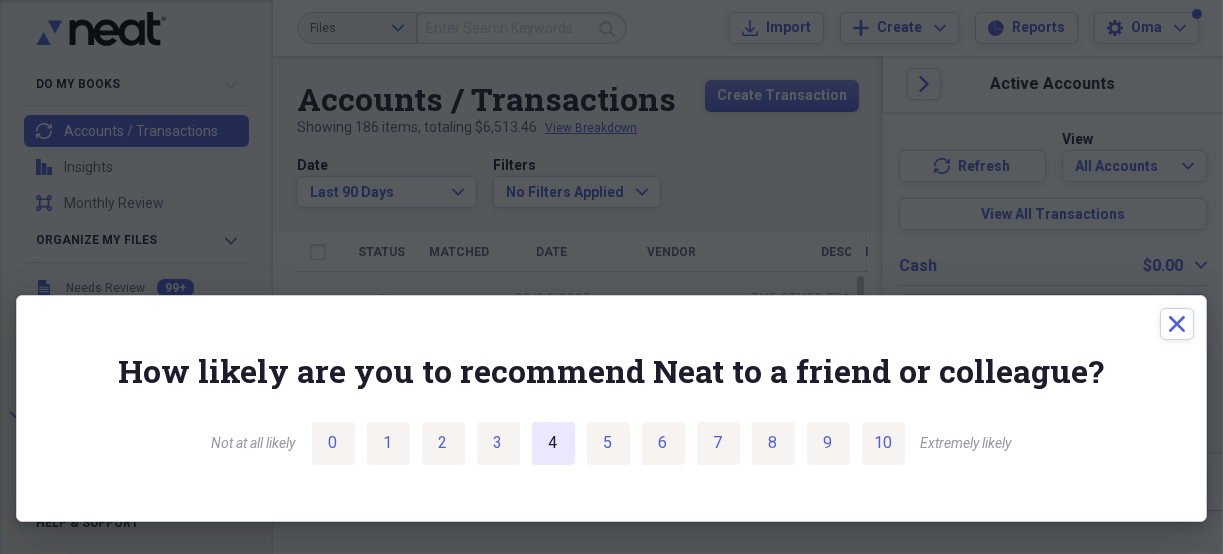 click on "4" at bounding box center [553, 443] 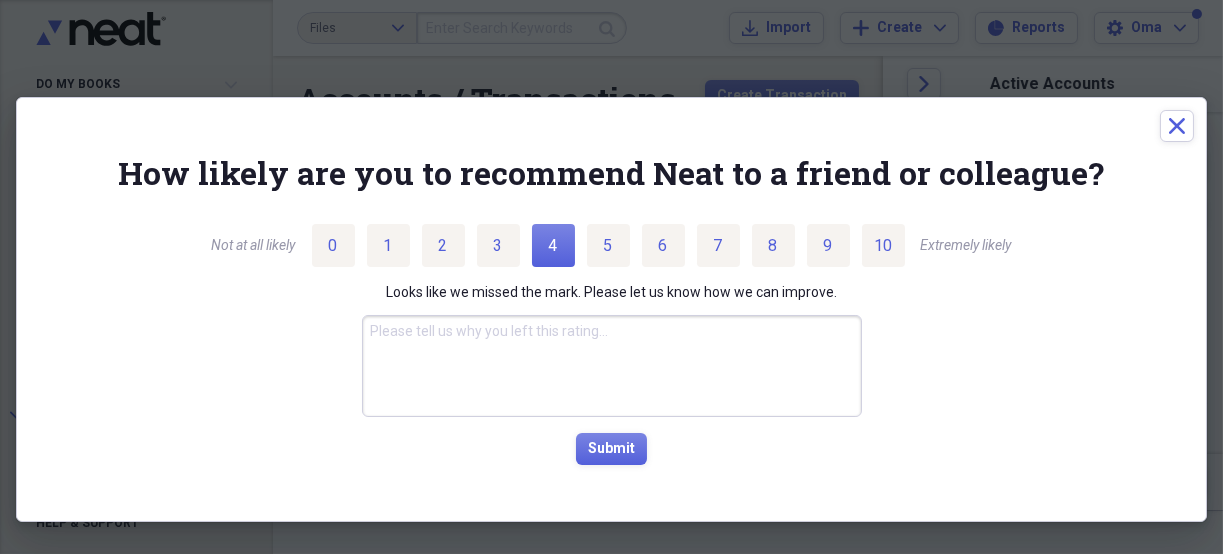 click at bounding box center [612, 366] 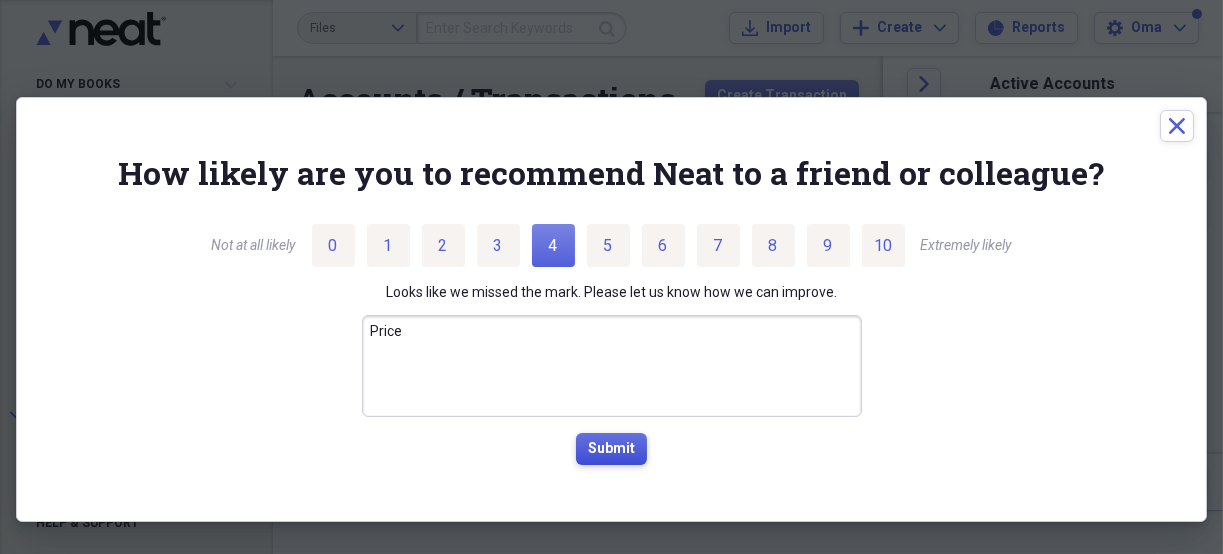 type on "Price" 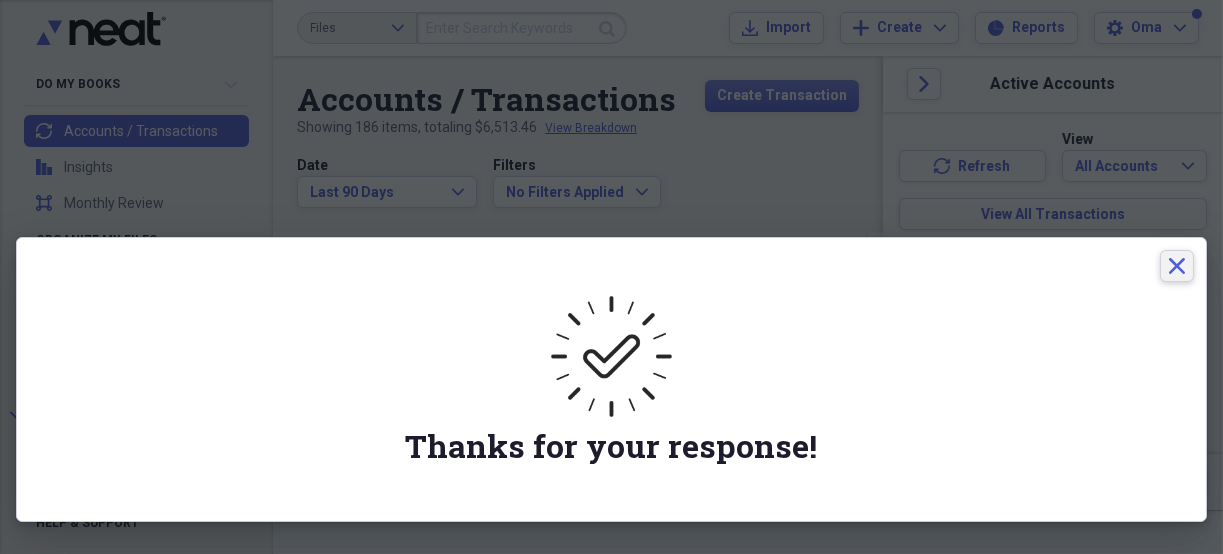 click on "Close" at bounding box center [1177, 266] 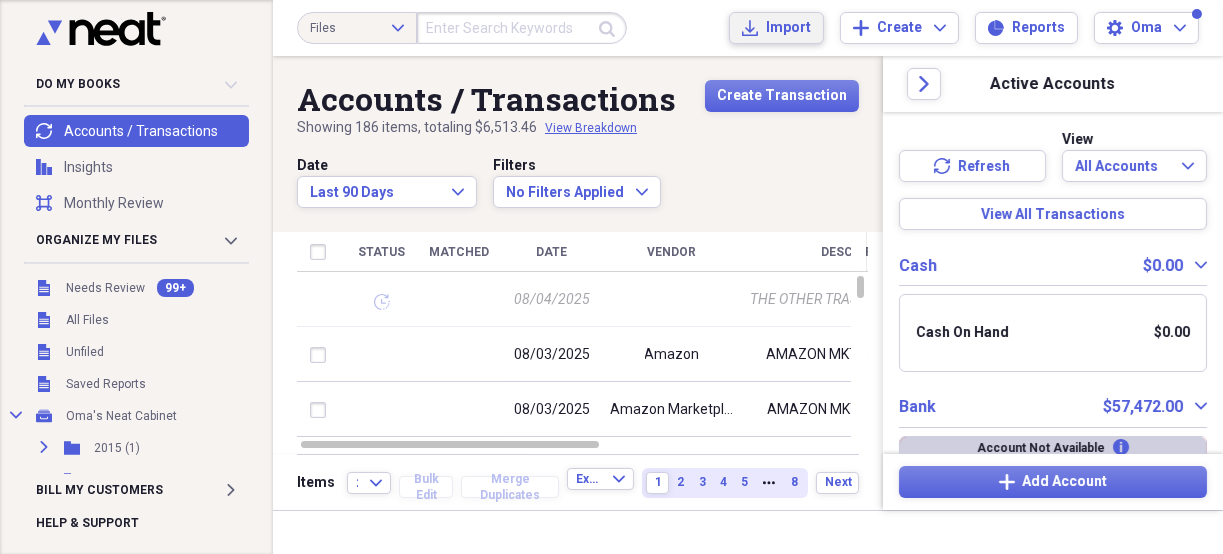 click on "Import" at bounding box center [788, 28] 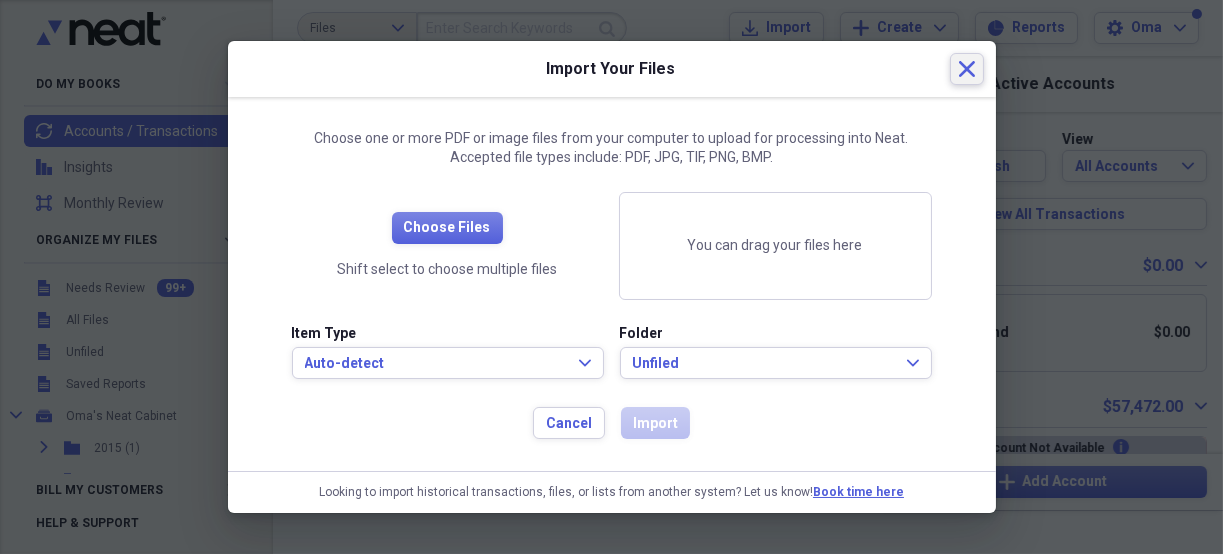 click on "Close" at bounding box center (967, 69) 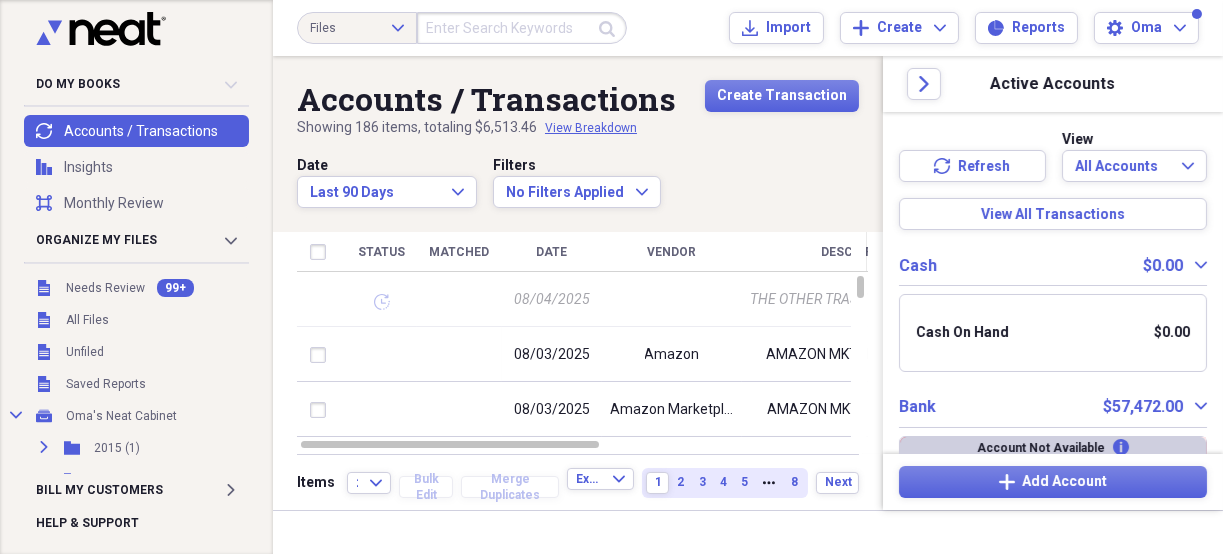 click on "Date Last 90 Days Expand Filters No Filters Applied Expand" at bounding box center [578, 181] 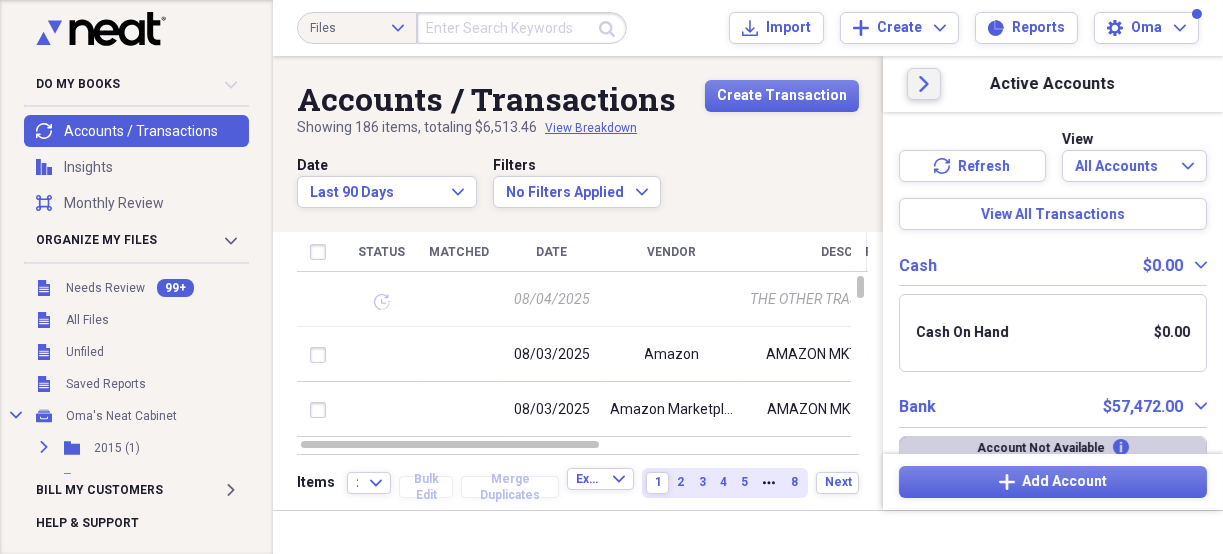 click on "Close" 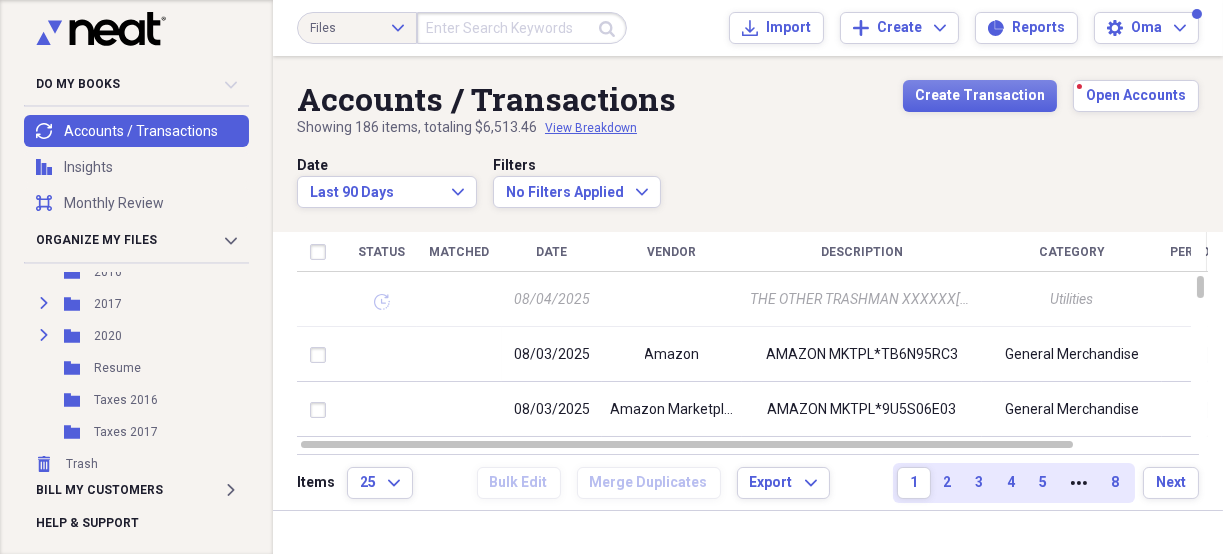 scroll, scrollTop: 210, scrollLeft: 0, axis: vertical 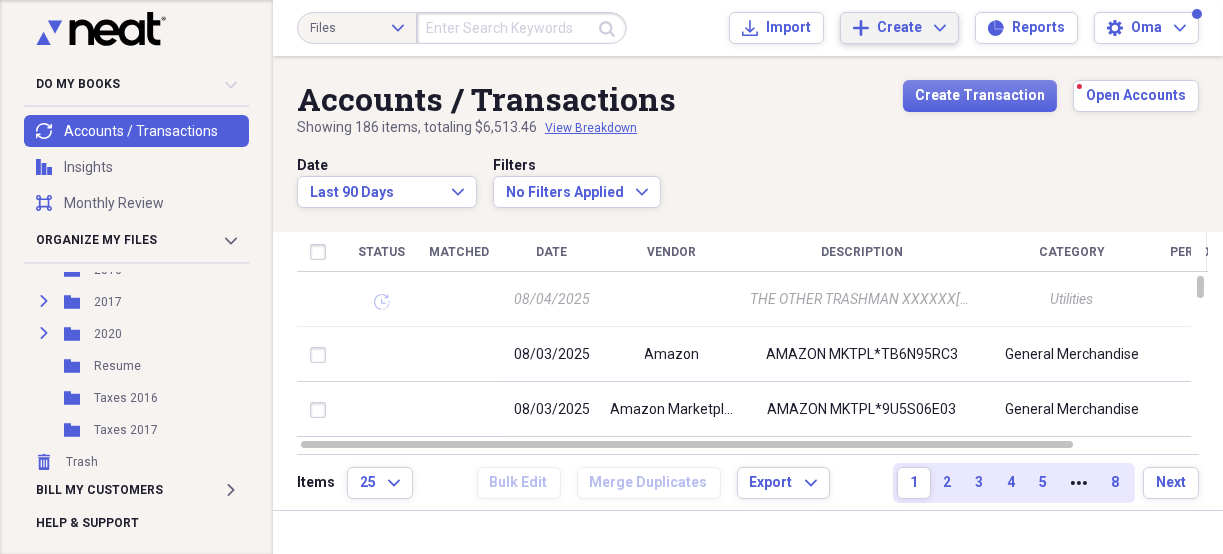 click on "Add Create Expand" at bounding box center [899, 28] 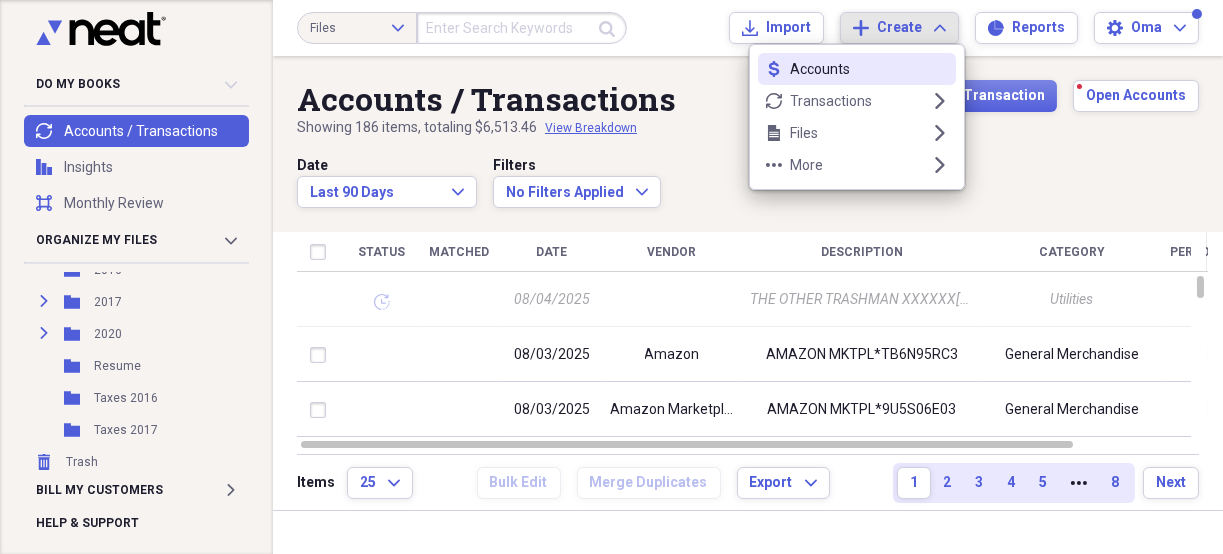 click on "Add Create Expand" at bounding box center [899, 28] 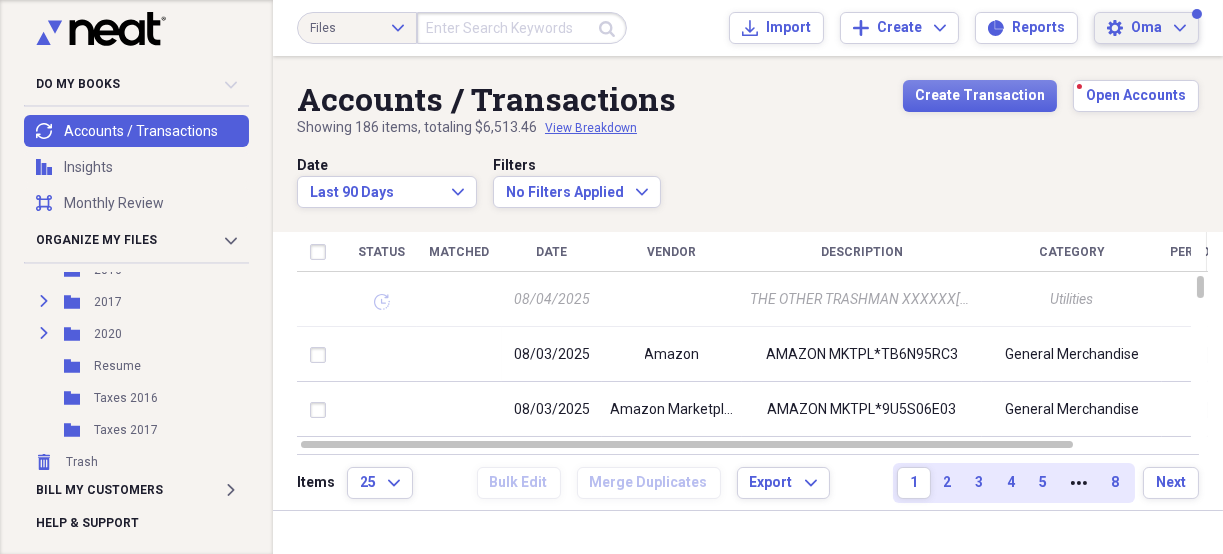 click on "Oma" at bounding box center (1146, 28) 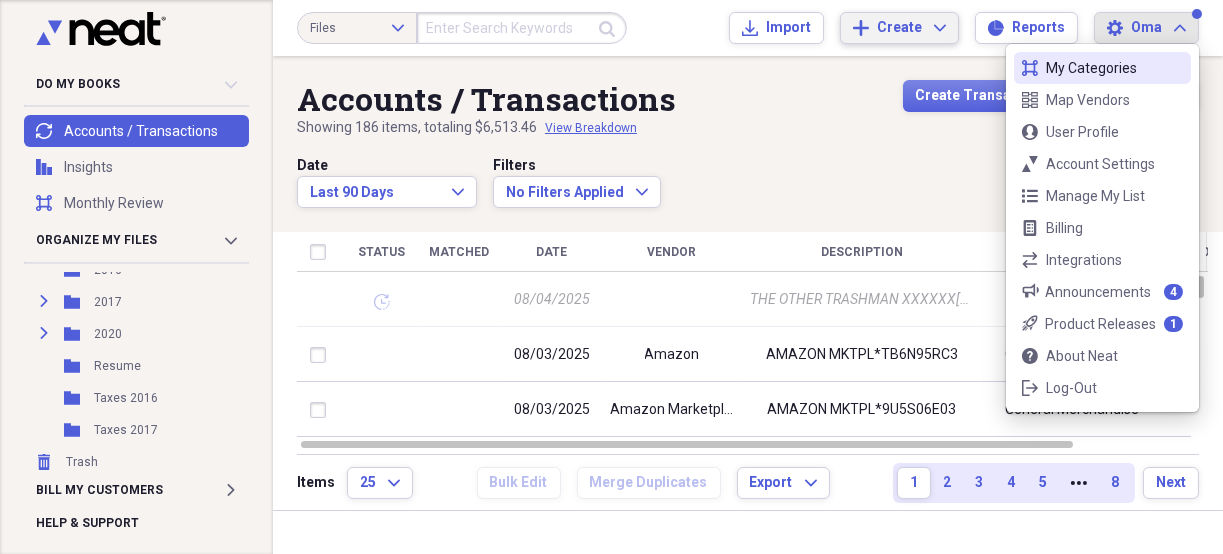 click on "Create" at bounding box center (899, 28) 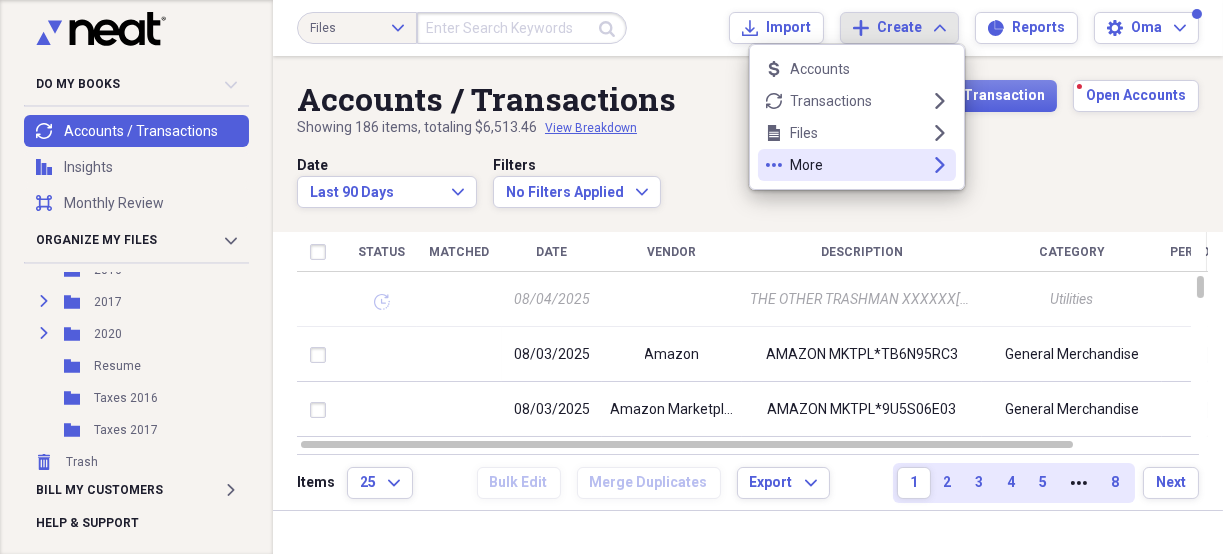 click on "More" at bounding box center [857, 165] 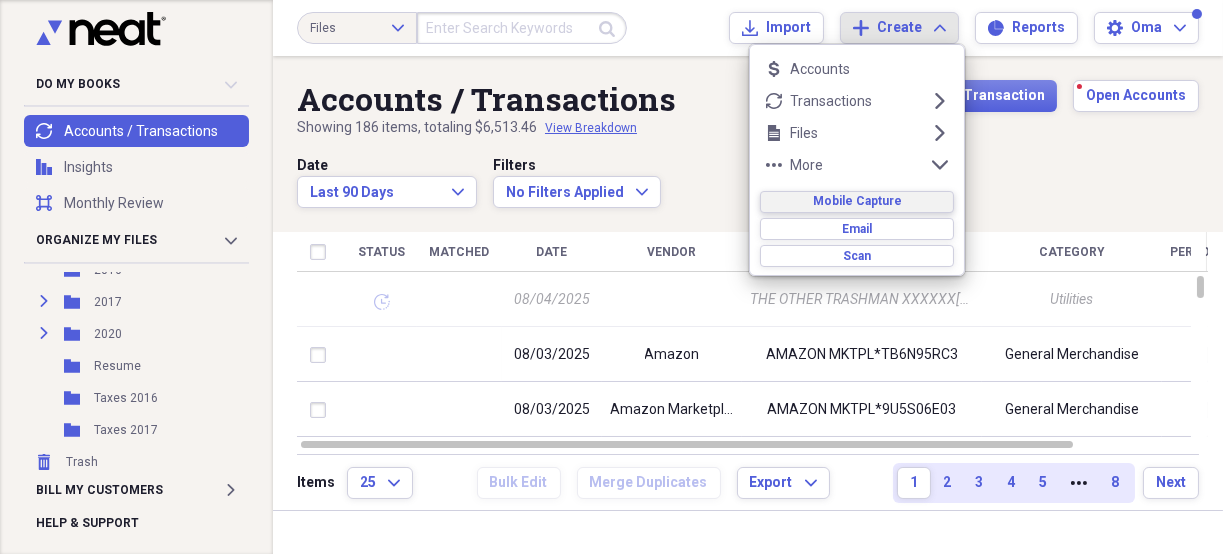 click on "Mobile Capture" at bounding box center (857, 202) 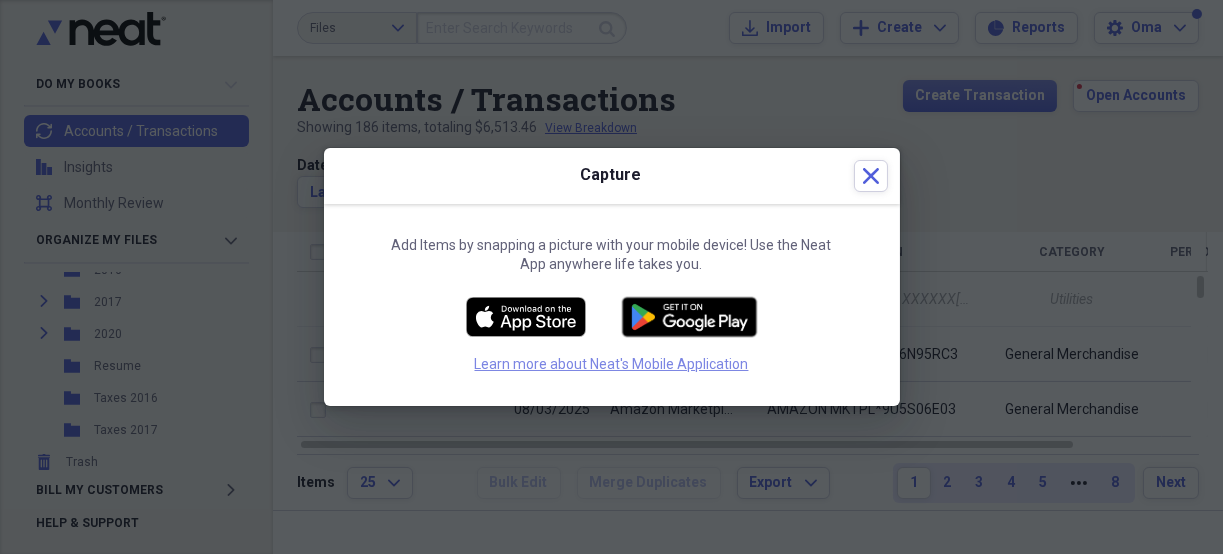 click on "Learn more about Neat's Mobile Application" at bounding box center (612, 364) 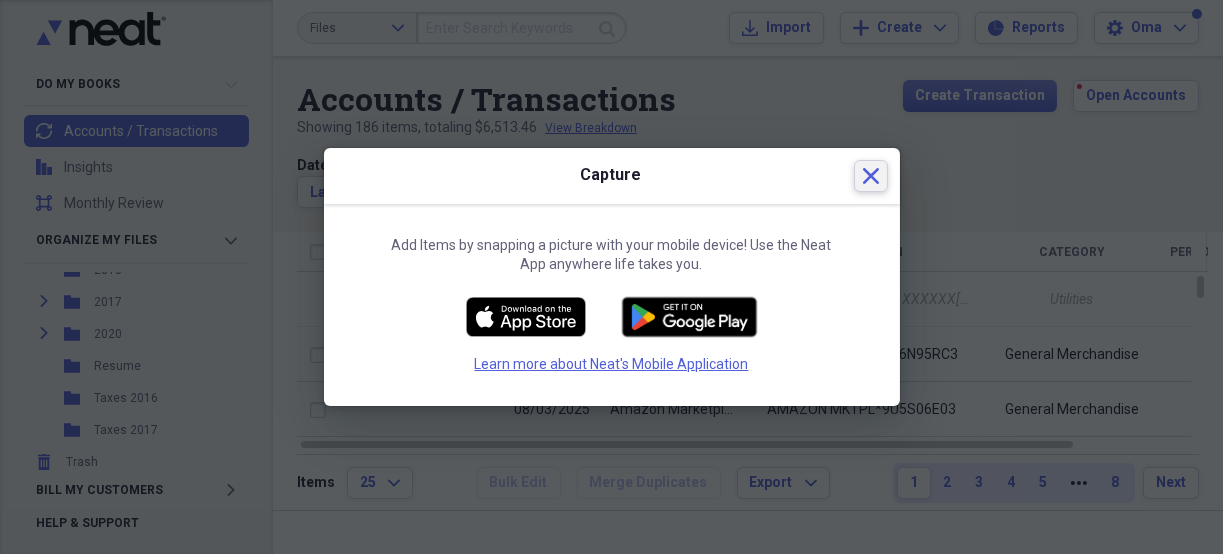 click 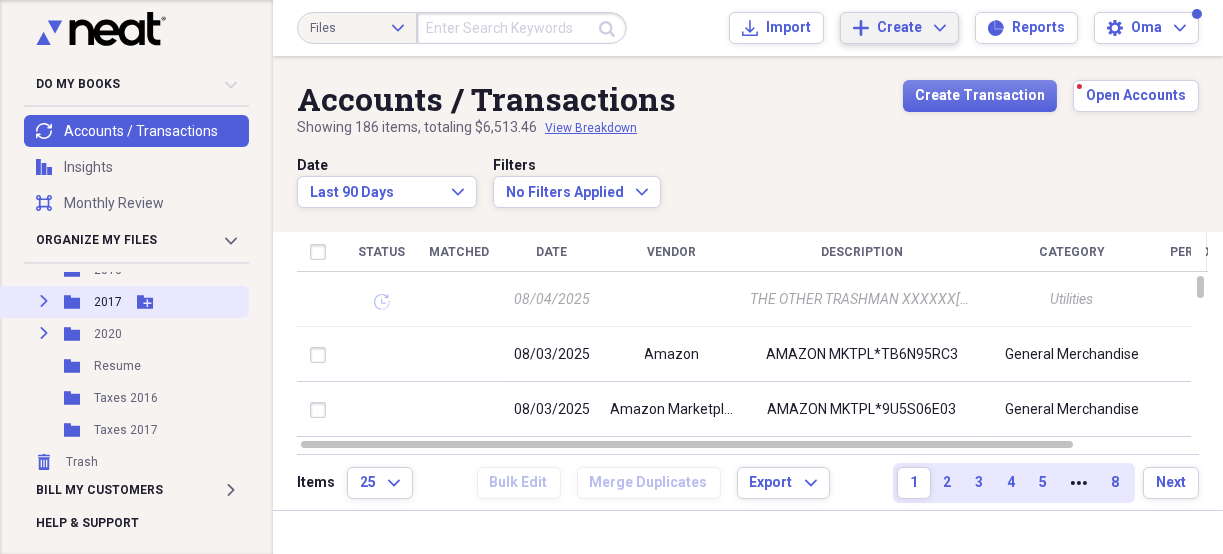 scroll, scrollTop: 0, scrollLeft: 0, axis: both 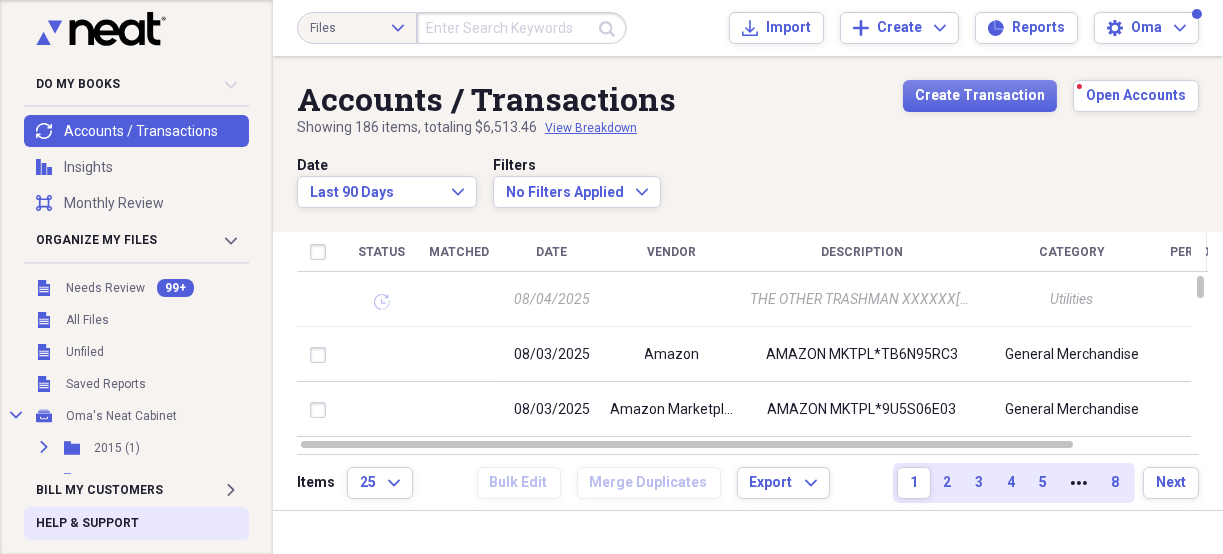 click on "Help & Support" at bounding box center (136, 523) 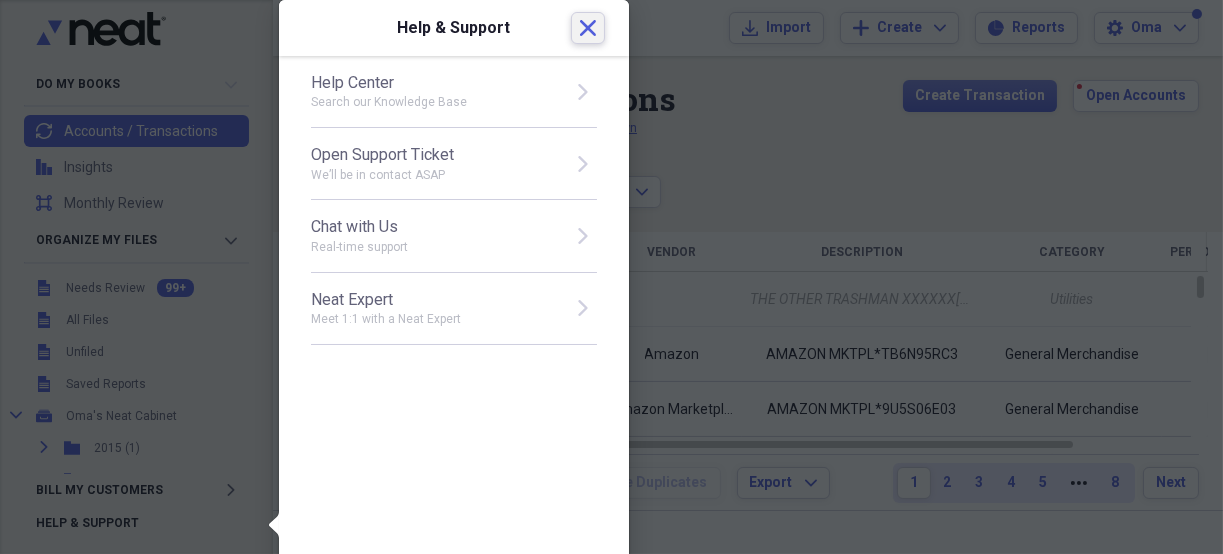 click 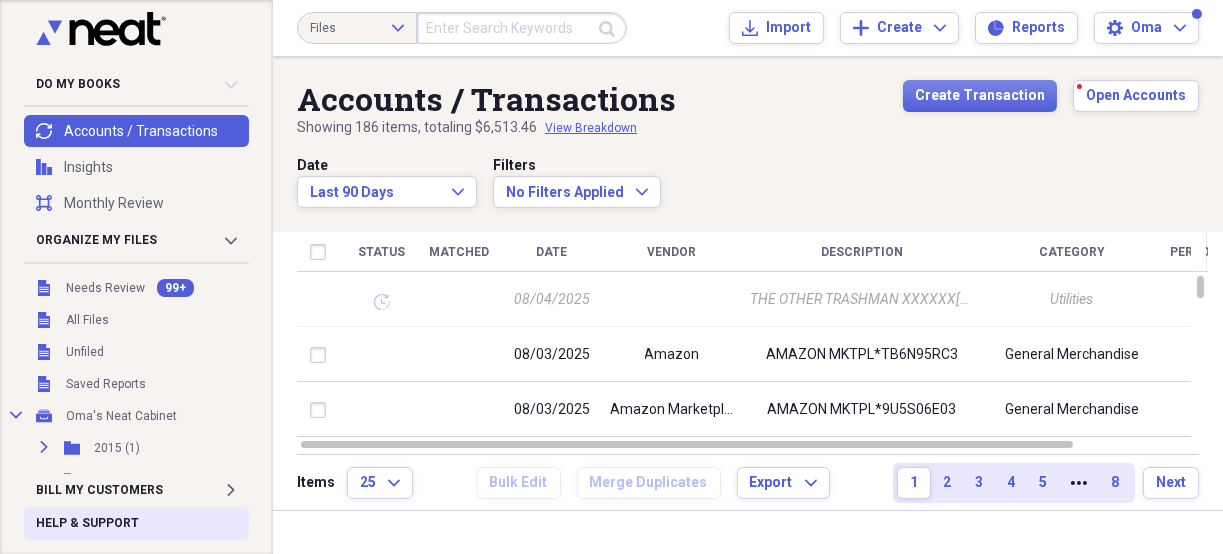 click on "Help & Support" at bounding box center [136, 523] 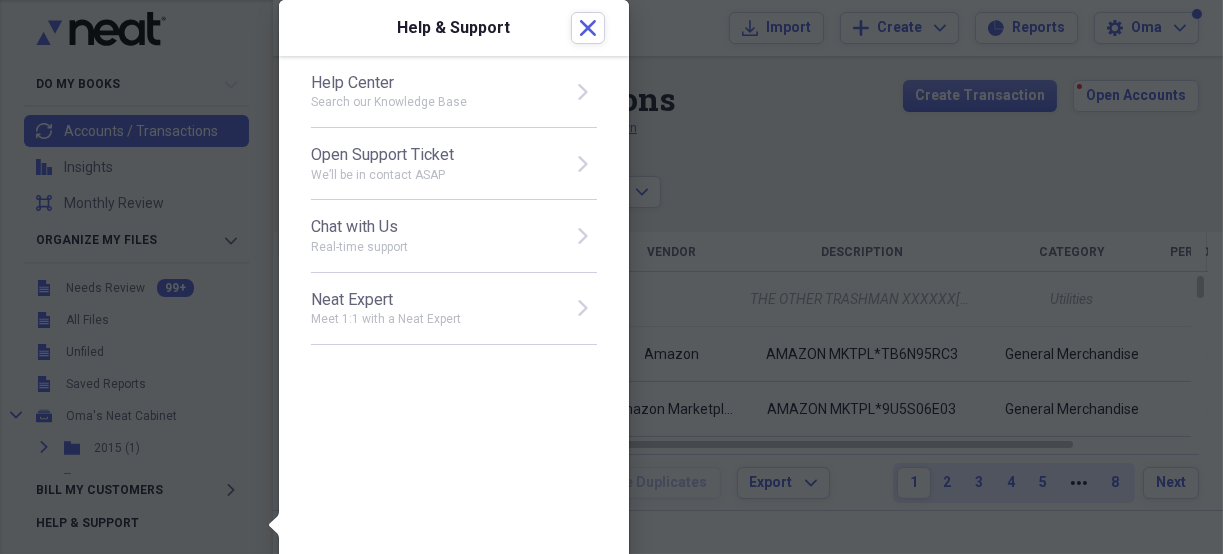click on "Help Center Search our Knowledge Base open" at bounding box center (454, 92) 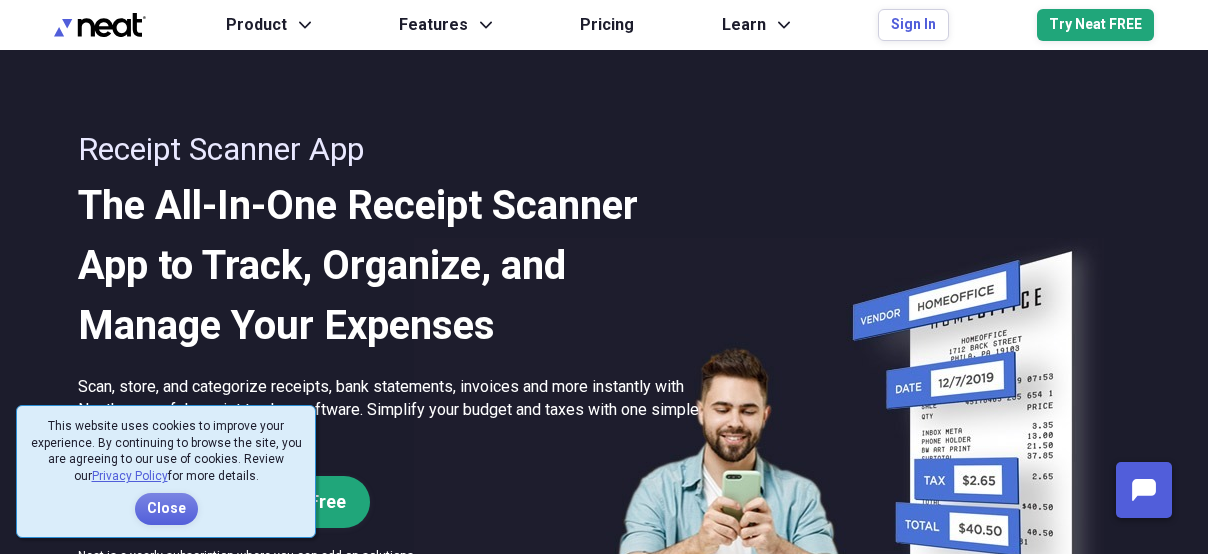 scroll, scrollTop: 0, scrollLeft: 0, axis: both 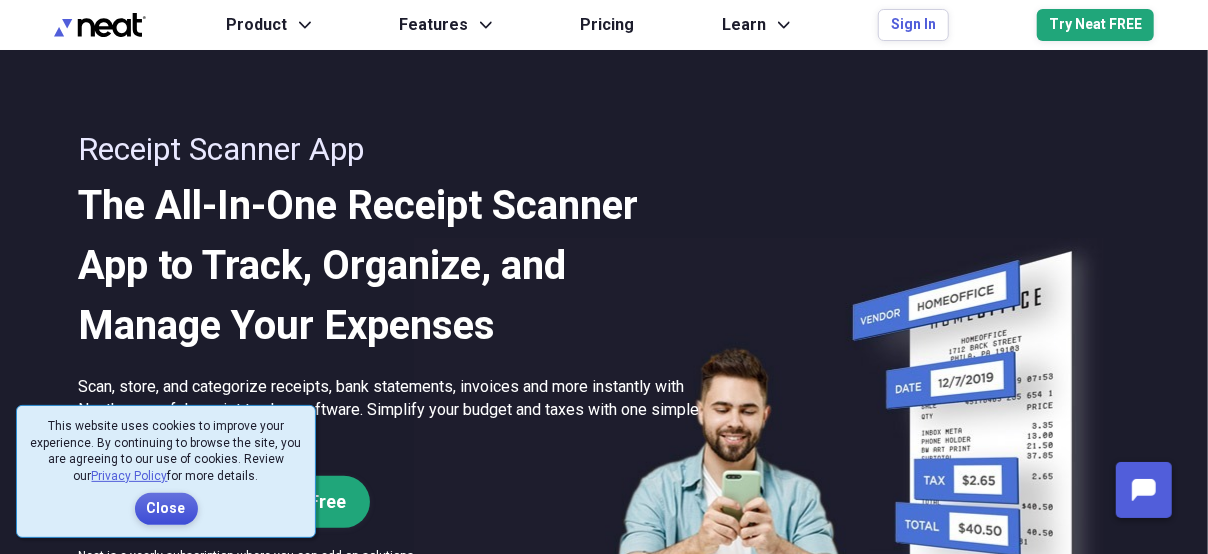 click on "Close" at bounding box center [166, 509] 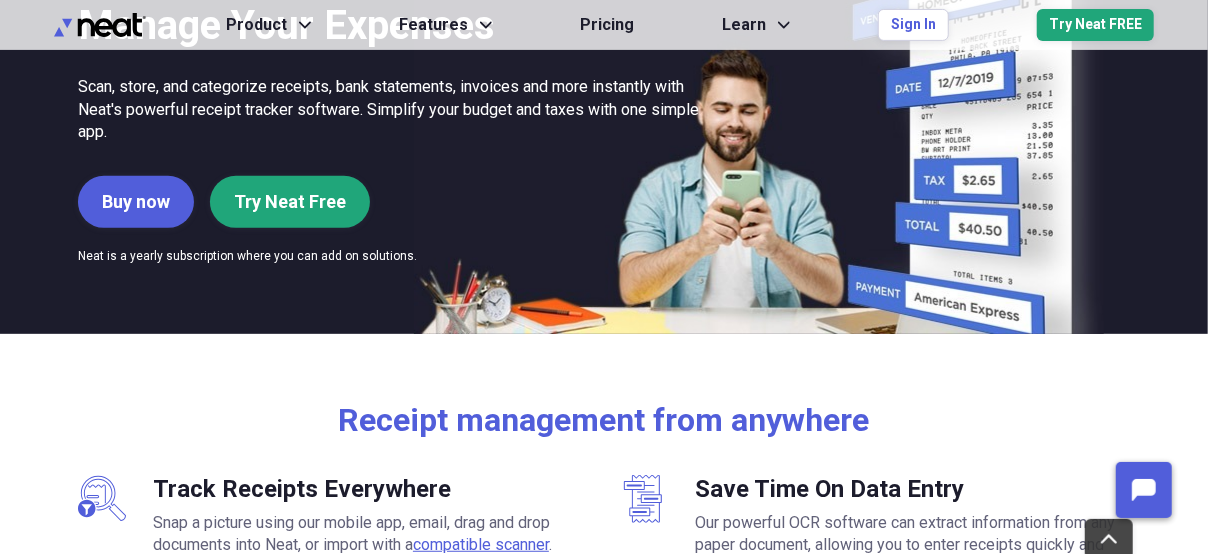 scroll, scrollTop: 0, scrollLeft: 0, axis: both 